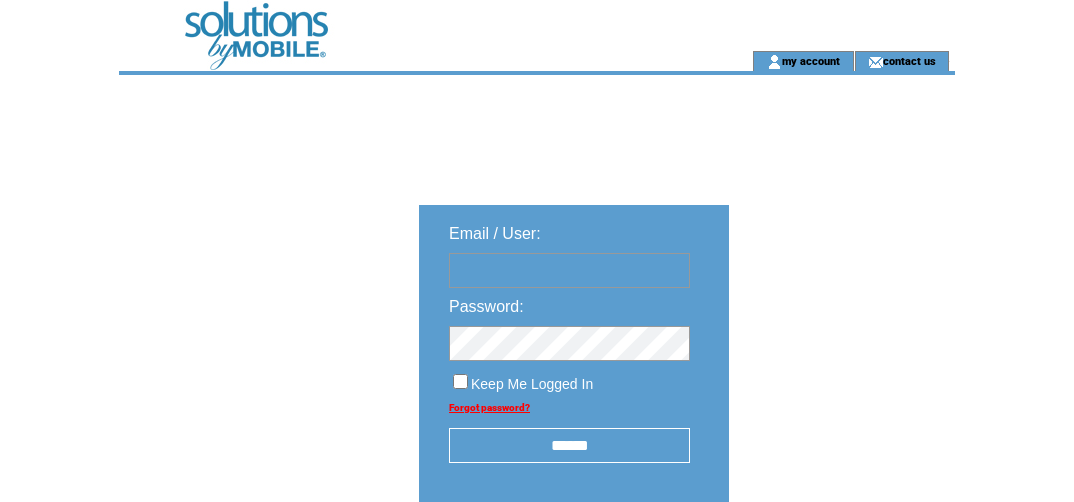 scroll, scrollTop: 0, scrollLeft: 0, axis: both 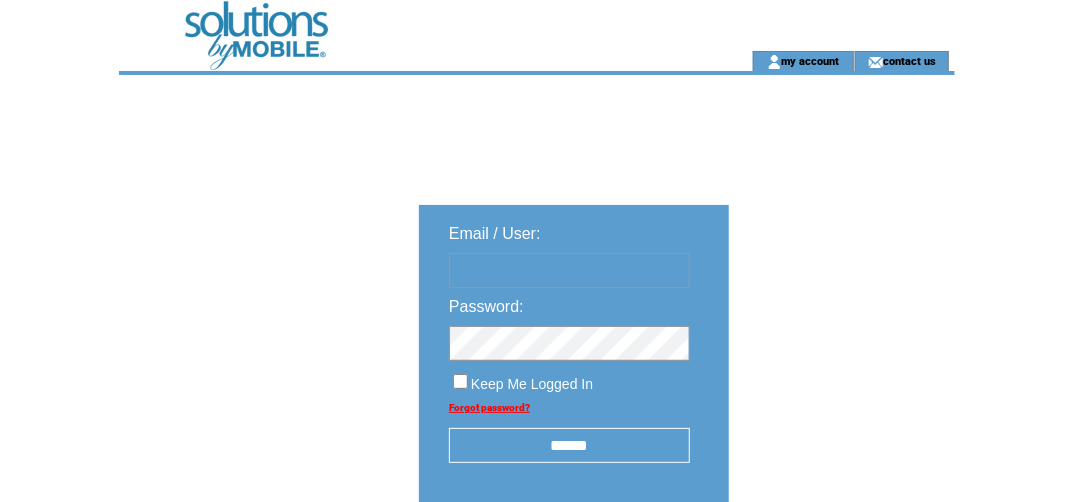click at bounding box center [569, 270] 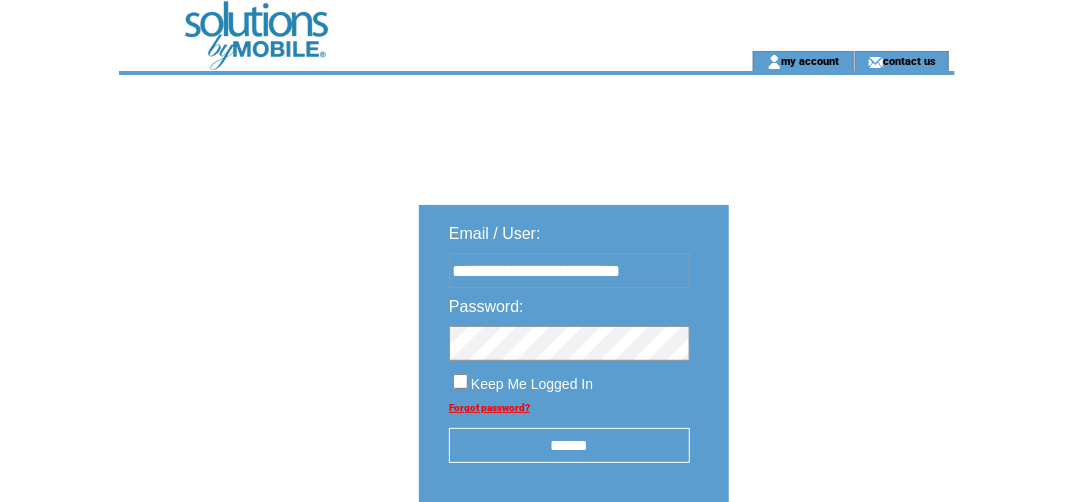 click on "******" at bounding box center [569, 445] 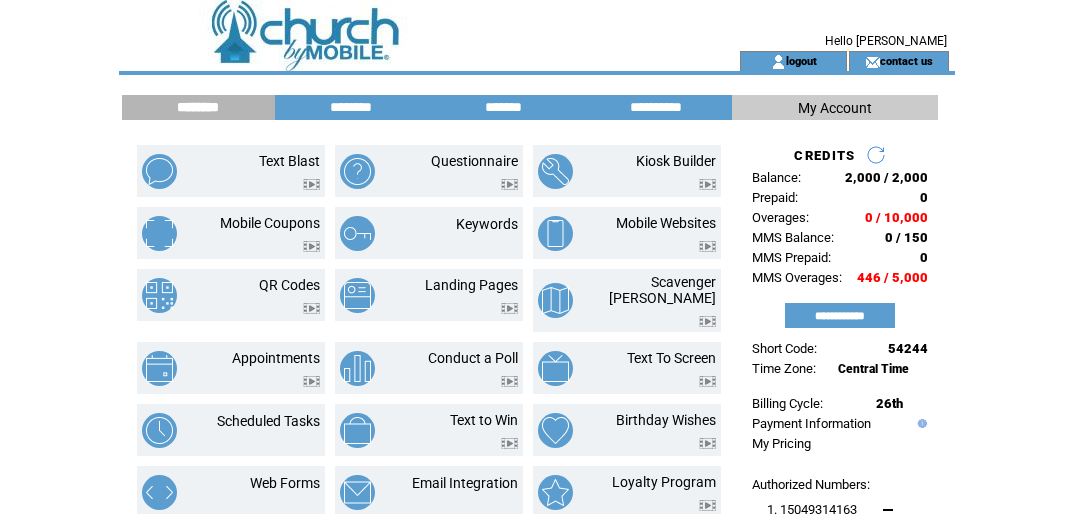 scroll, scrollTop: 0, scrollLeft: 0, axis: both 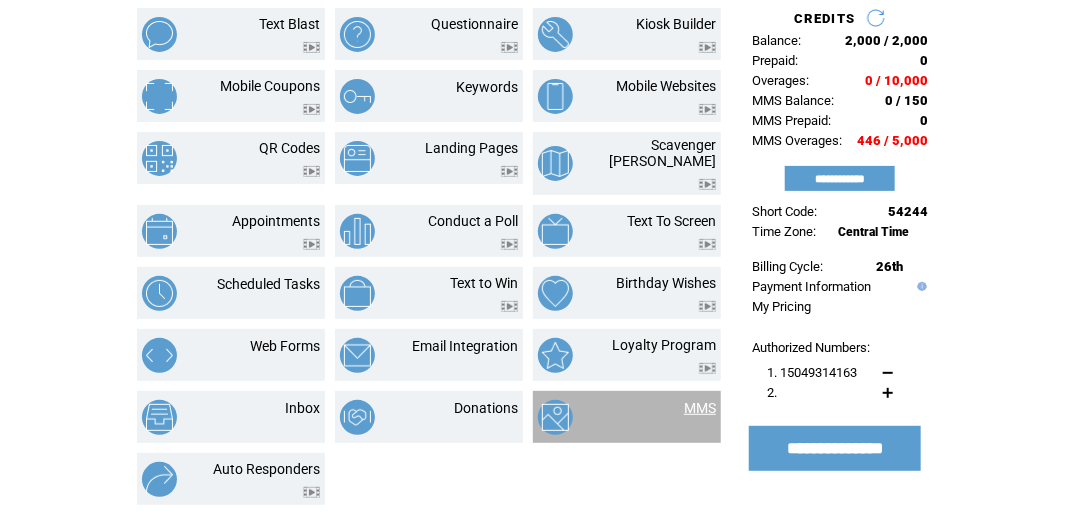 click on "MMS" at bounding box center [700, 408] 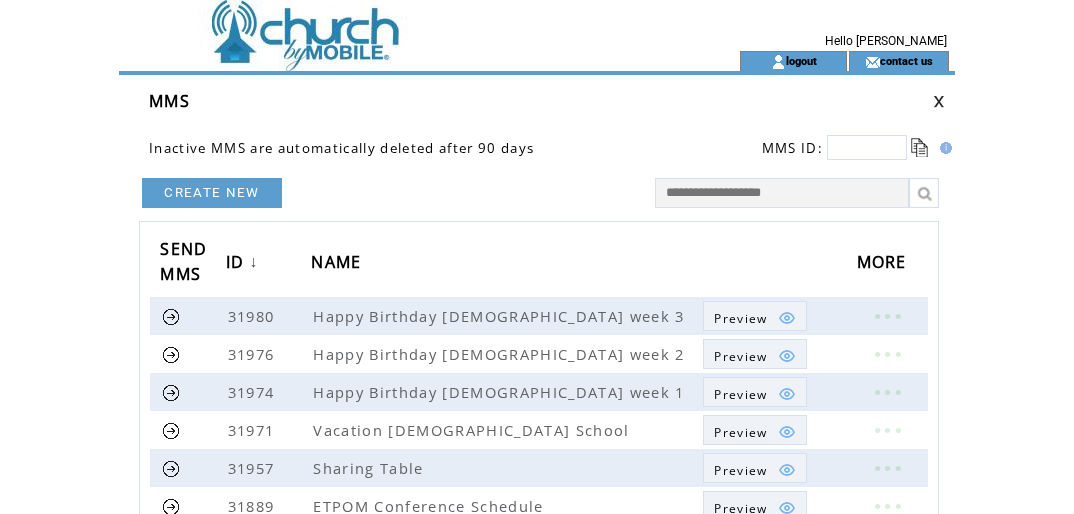 scroll, scrollTop: 0, scrollLeft: 0, axis: both 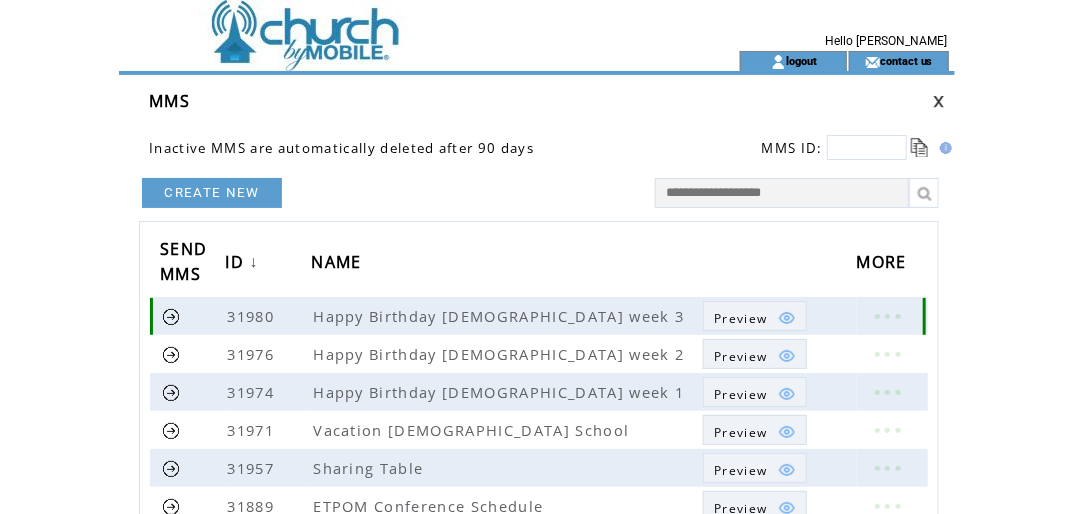 click on "Preview" at bounding box center (740, 318) 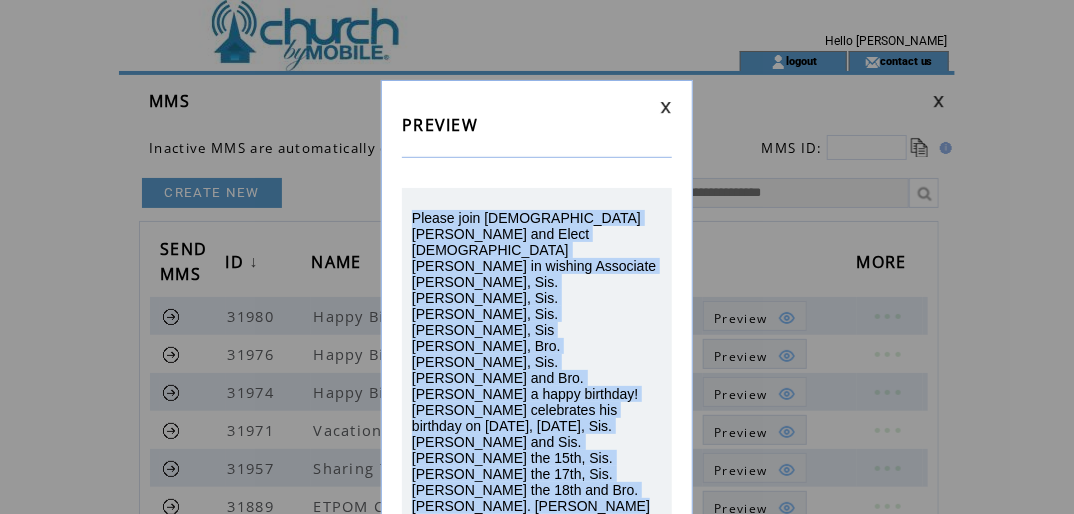 drag, startPoint x: 412, startPoint y: 212, endPoint x: 614, endPoint y: 416, distance: 287.08884 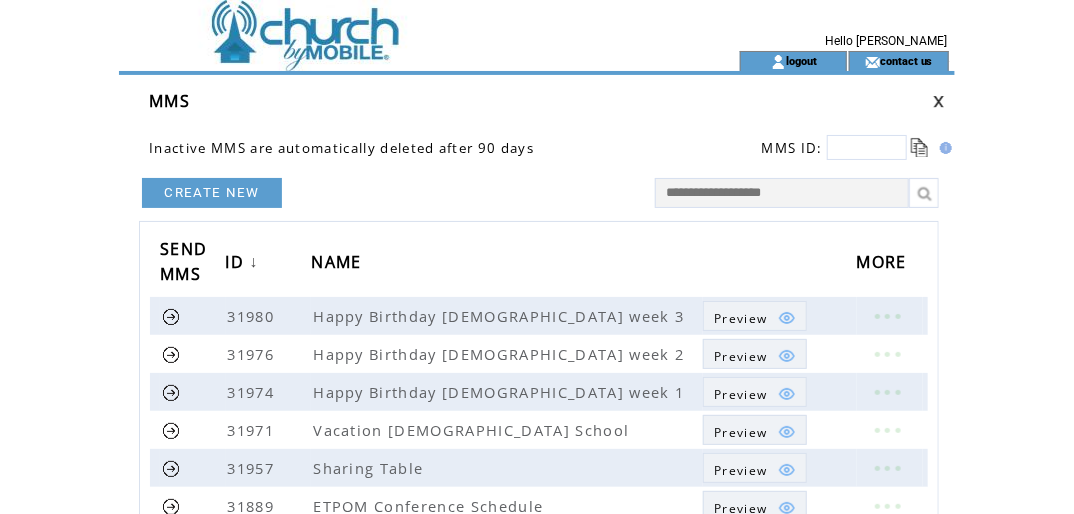 click on "CREATE NEW" at bounding box center [212, 193] 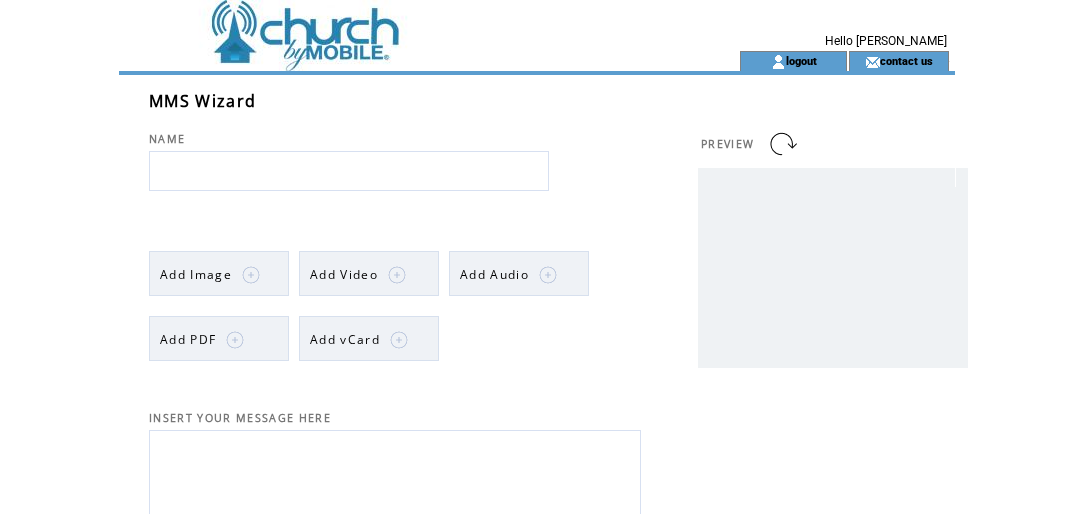 scroll, scrollTop: 0, scrollLeft: 0, axis: both 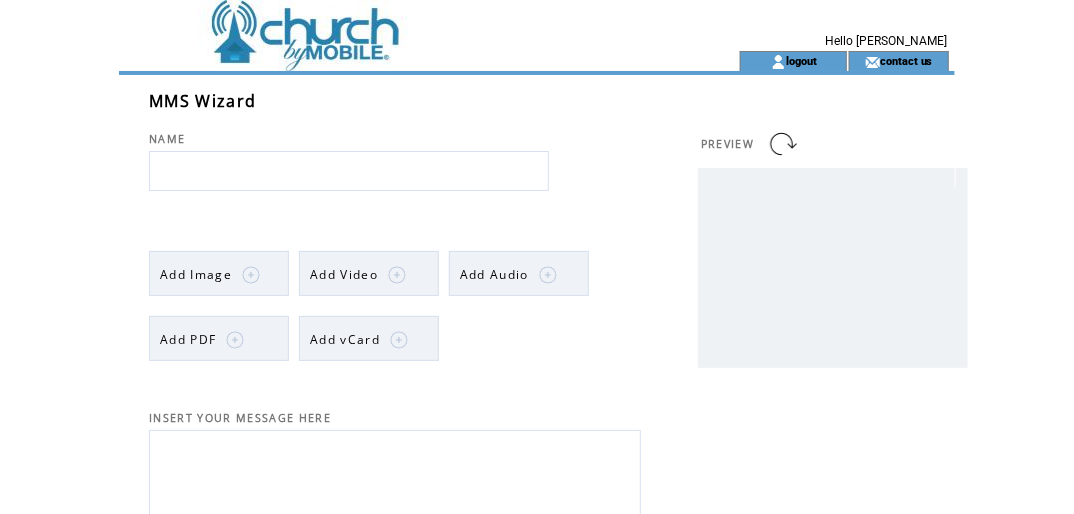 drag, startPoint x: 0, startPoint y: 0, endPoint x: 327, endPoint y: 182, distance: 374.23654 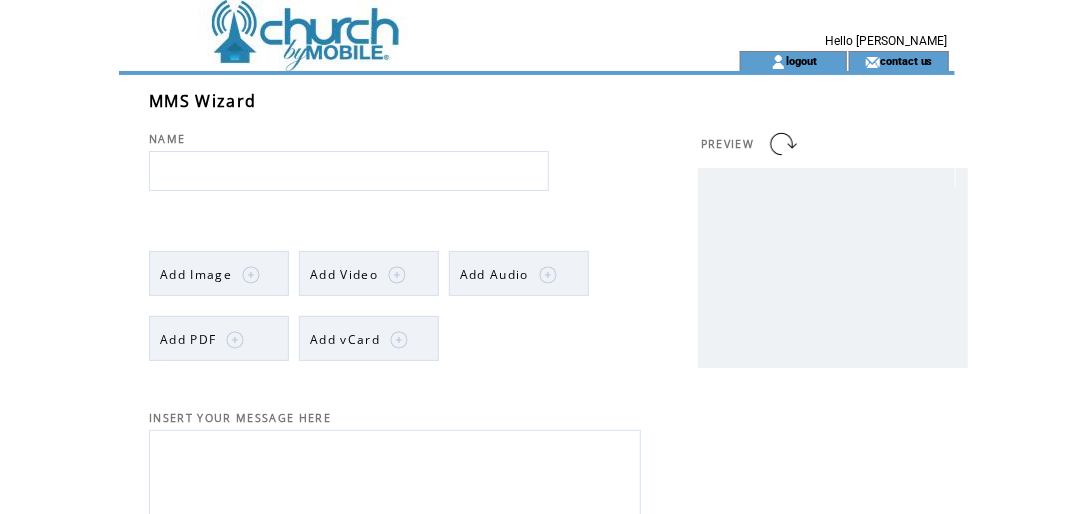 click at bounding box center (349, 171) 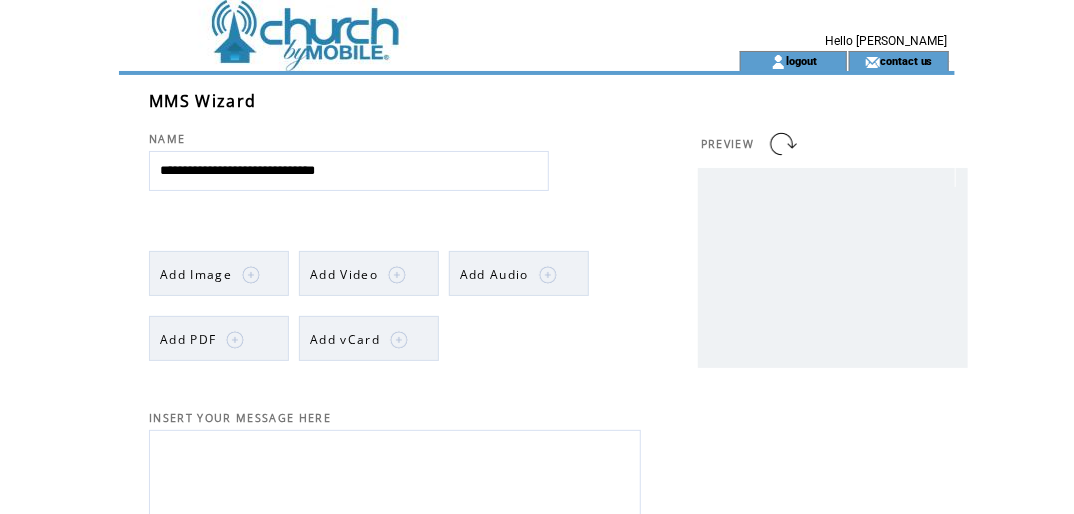 click on "**********" at bounding box center [349, 171] 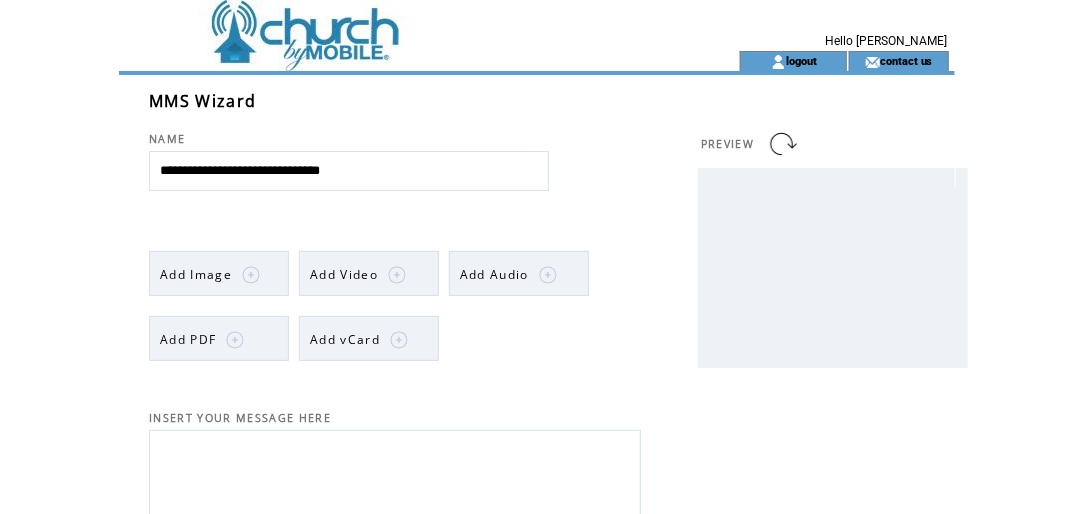 drag, startPoint x: 436, startPoint y: 175, endPoint x: 308, endPoint y: 164, distance: 128.47179 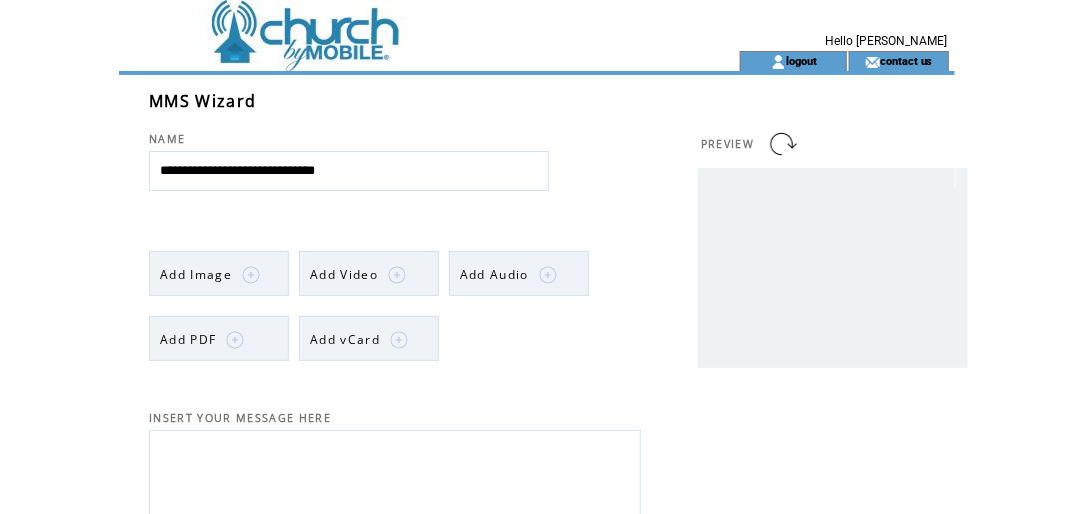 type on "**********" 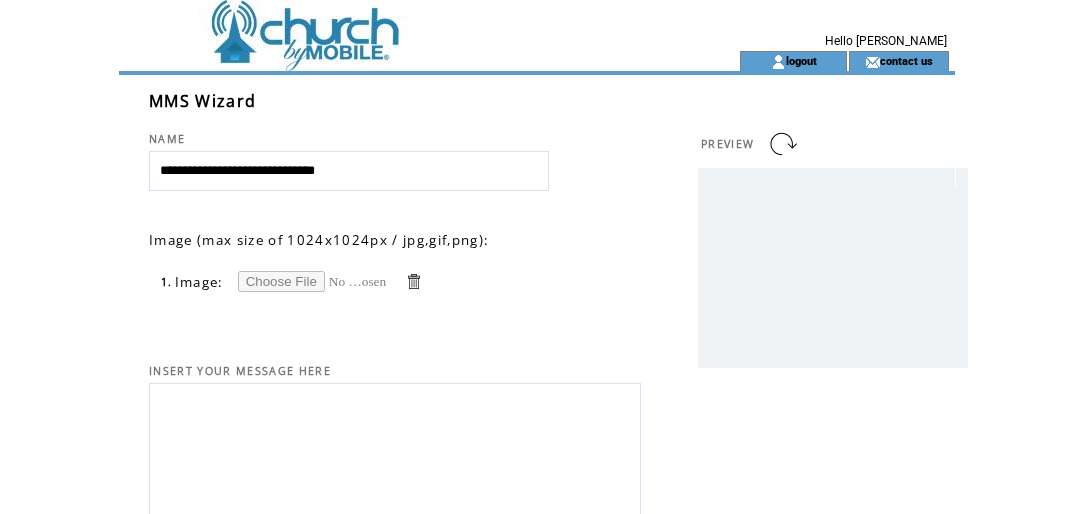 scroll, scrollTop: 0, scrollLeft: 0, axis: both 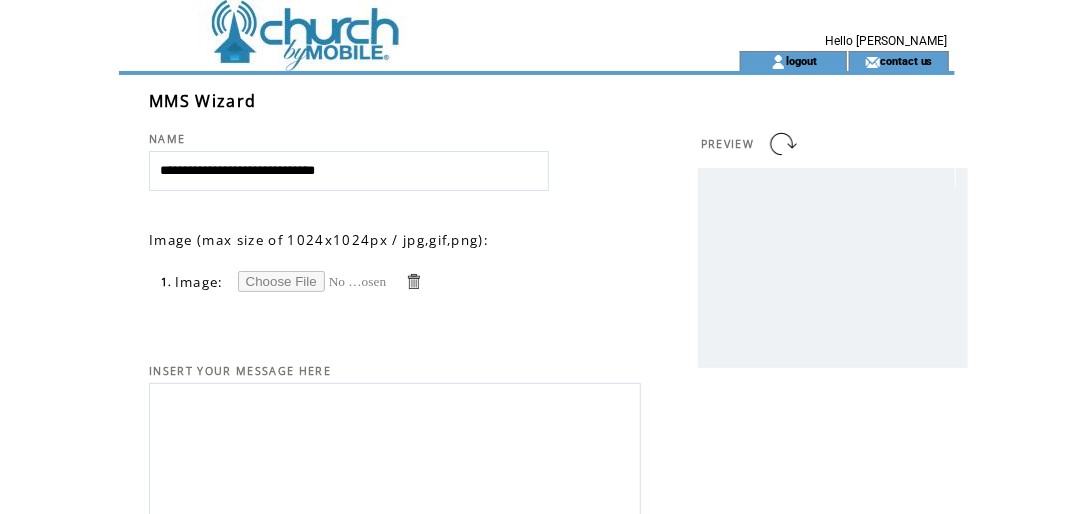 click at bounding box center (313, 281) 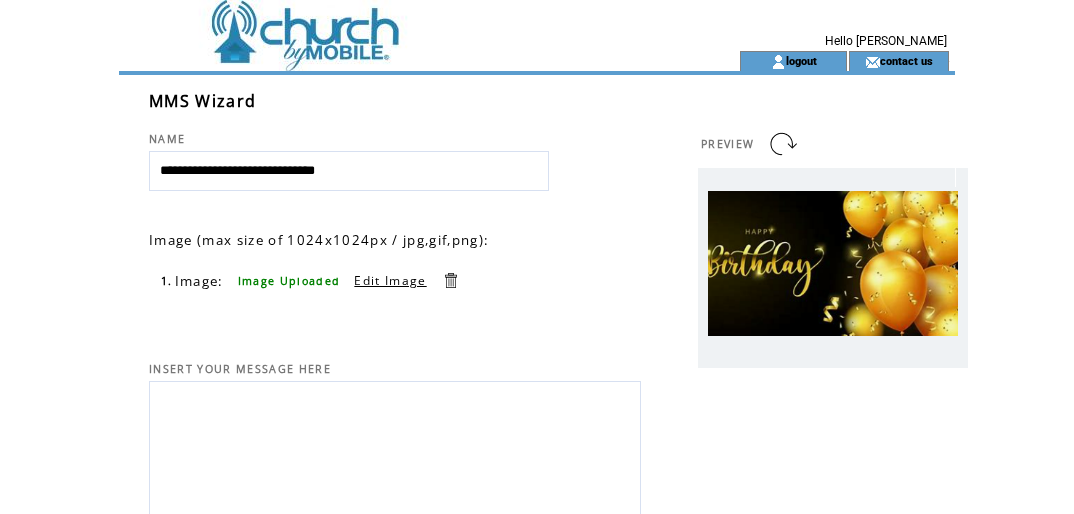 scroll, scrollTop: 0, scrollLeft: 0, axis: both 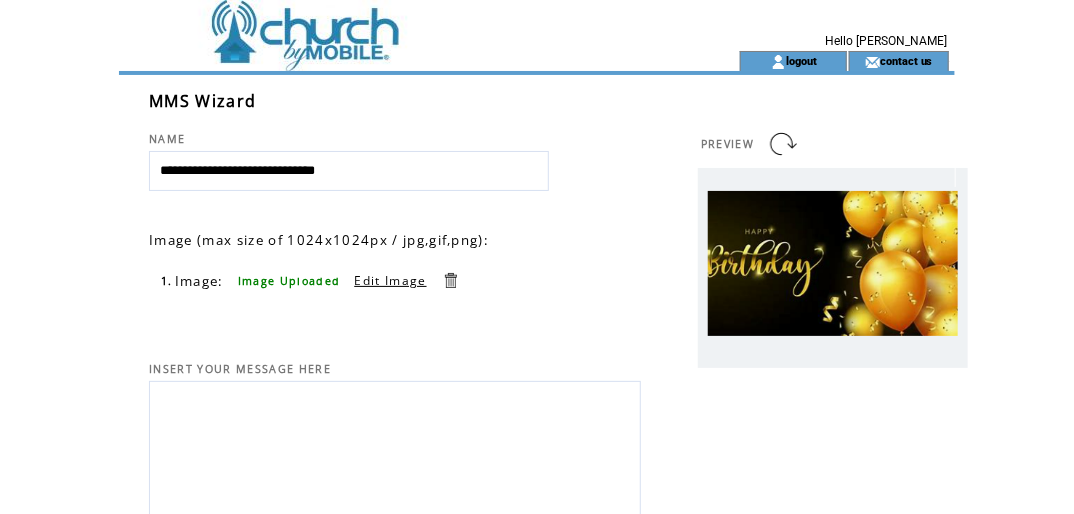 click at bounding box center (395, 454) 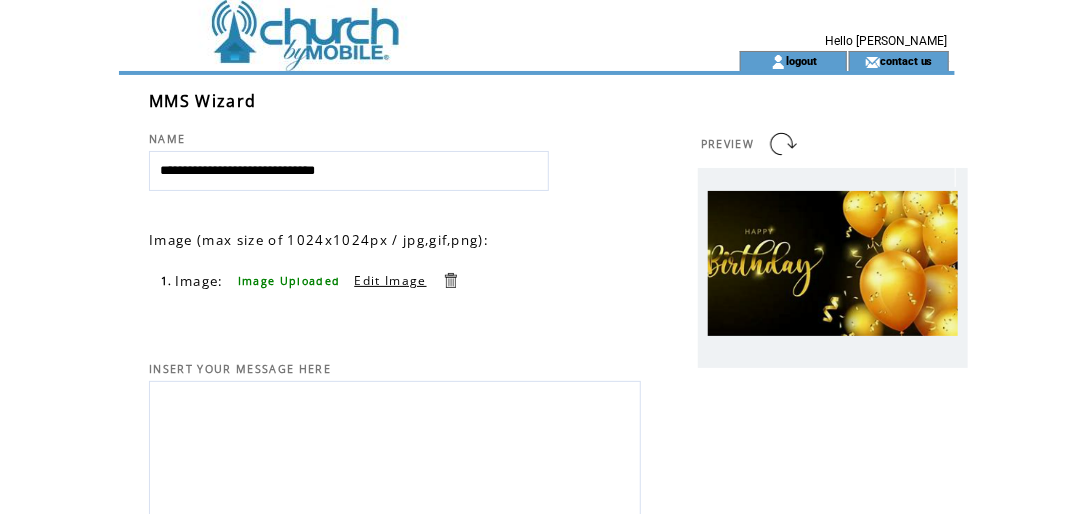 click at bounding box center (395, 454) 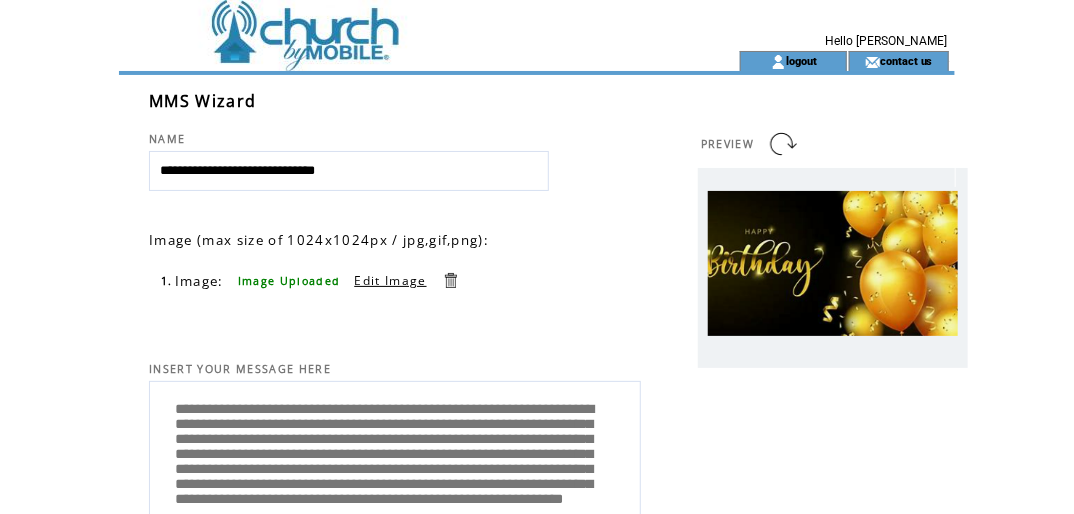 scroll, scrollTop: 45, scrollLeft: 0, axis: vertical 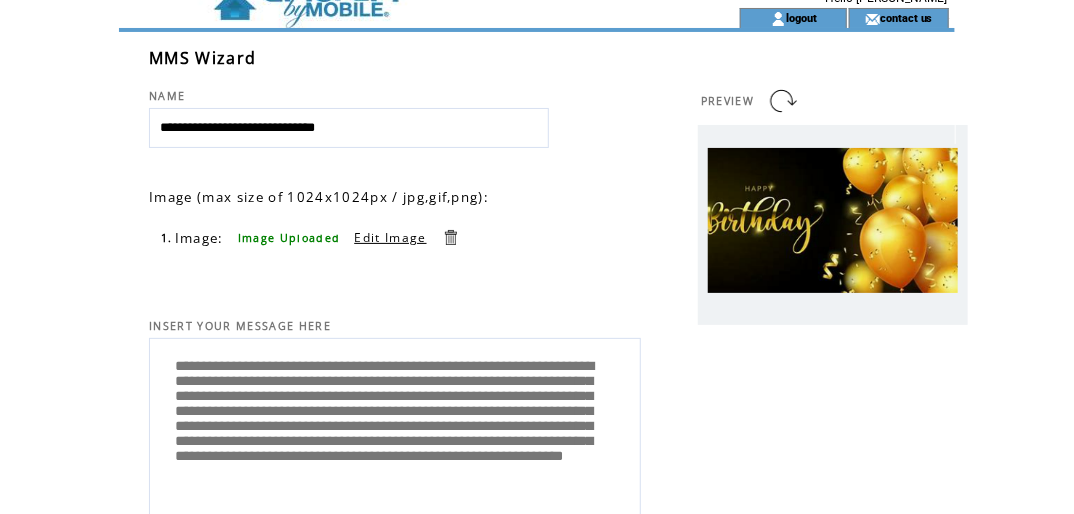 drag, startPoint x: 352, startPoint y: 393, endPoint x: 530, endPoint y: 393, distance: 178 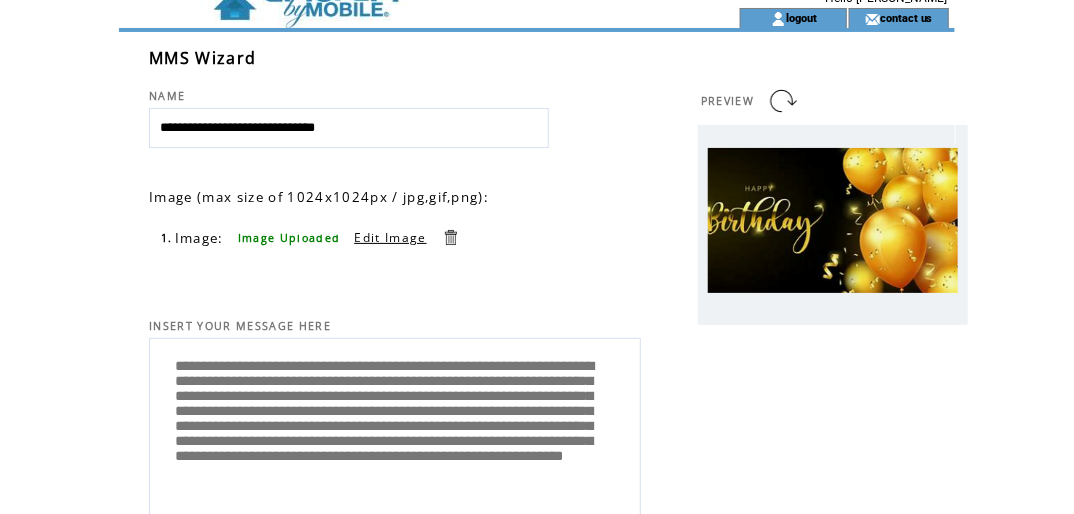 click on "**********" at bounding box center (395, 429) 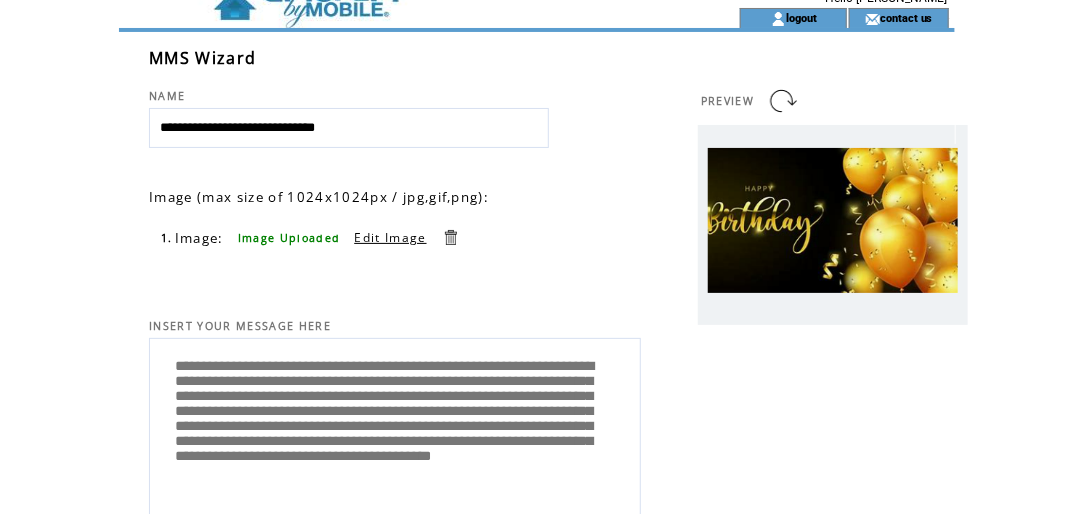 drag, startPoint x: 387, startPoint y: 388, endPoint x: 317, endPoint y: 447, distance: 91.5478 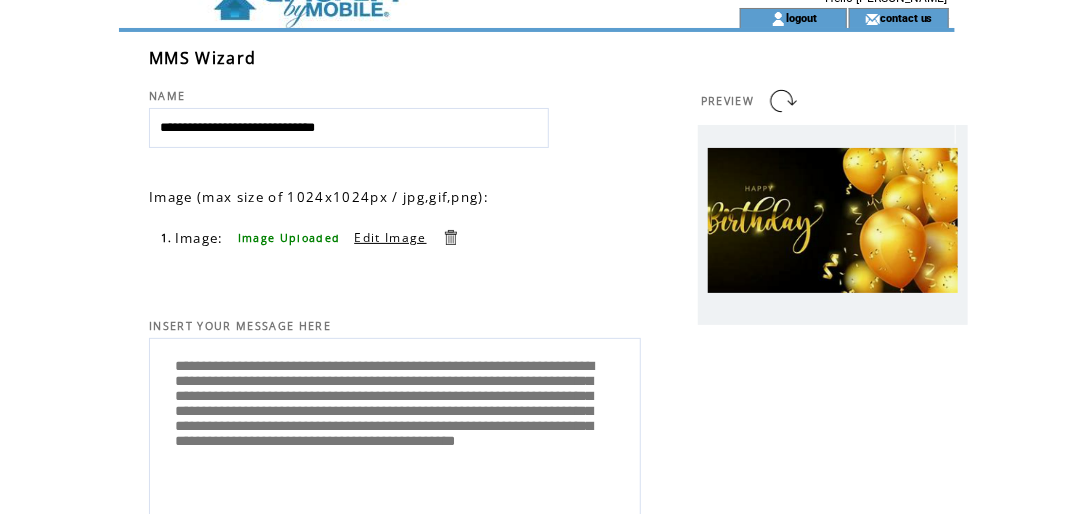 click on "**********" at bounding box center (395, 429) 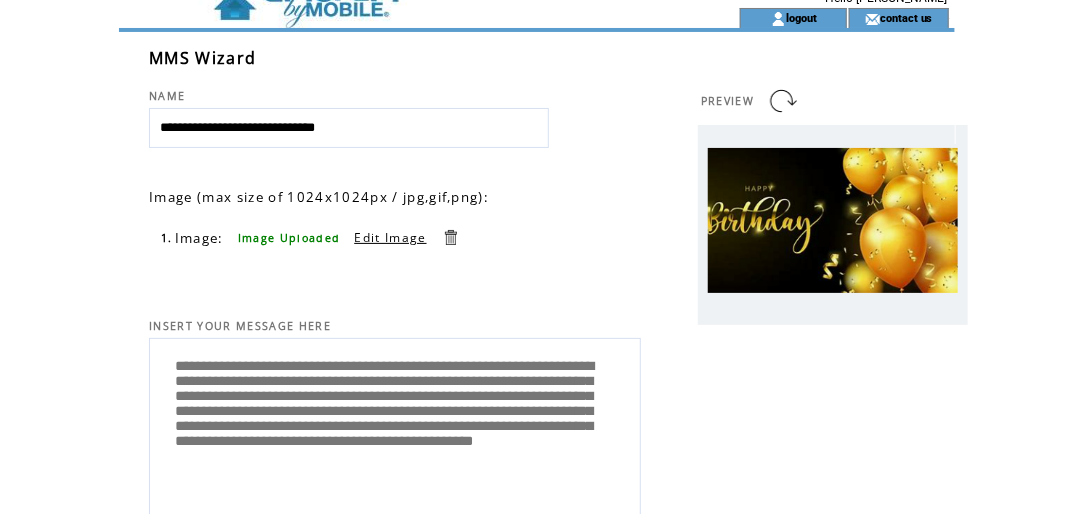 click on "**********" at bounding box center (395, 429) 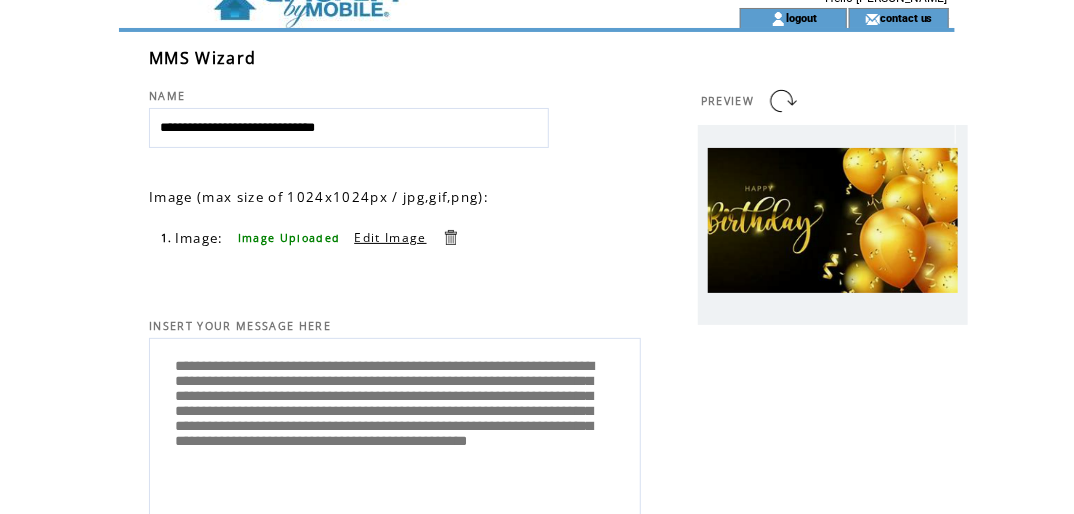 click on "**********" at bounding box center (395, 429) 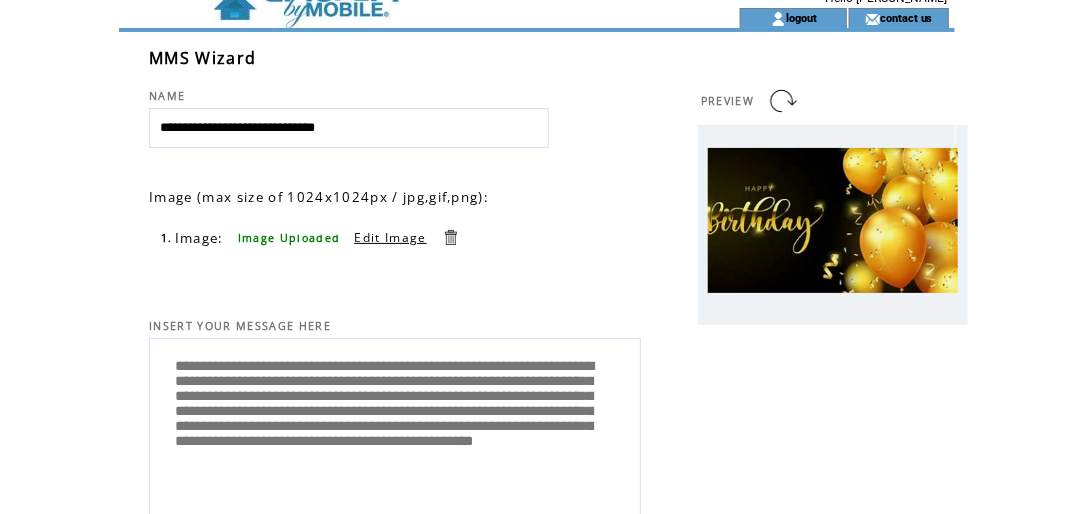 click on "**********" at bounding box center [395, 429] 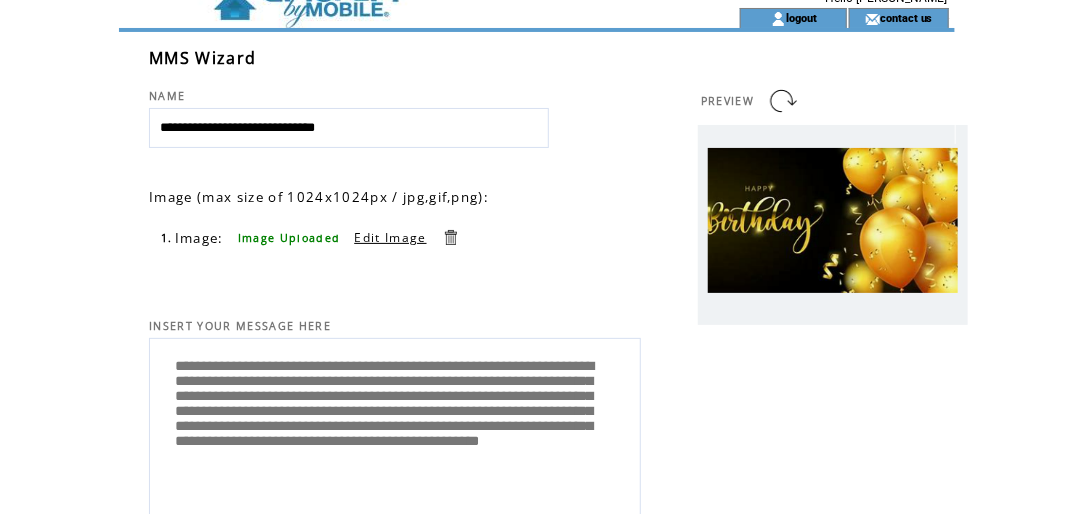 drag, startPoint x: 363, startPoint y: 448, endPoint x: 380, endPoint y: 450, distance: 17.117243 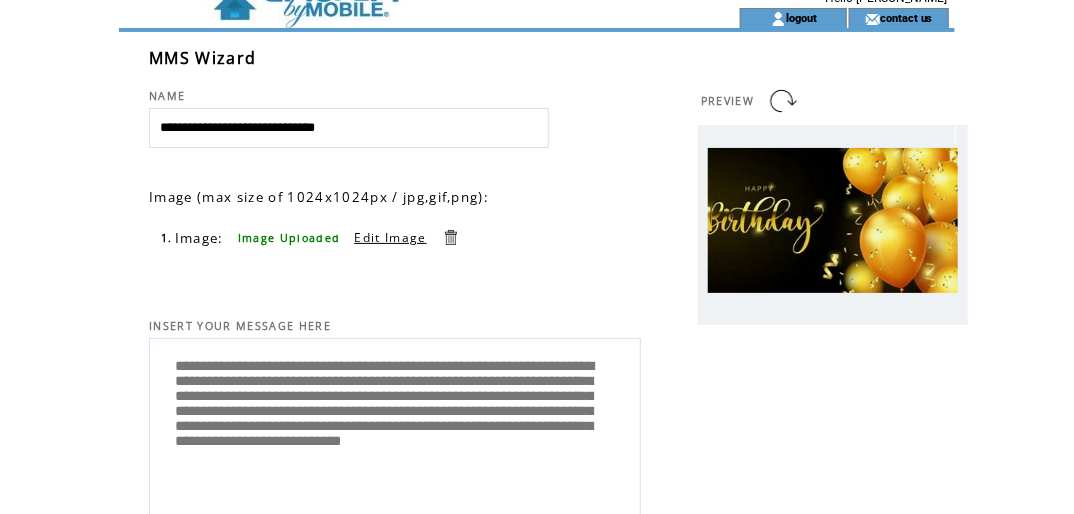 scroll, scrollTop: 48, scrollLeft: 0, axis: vertical 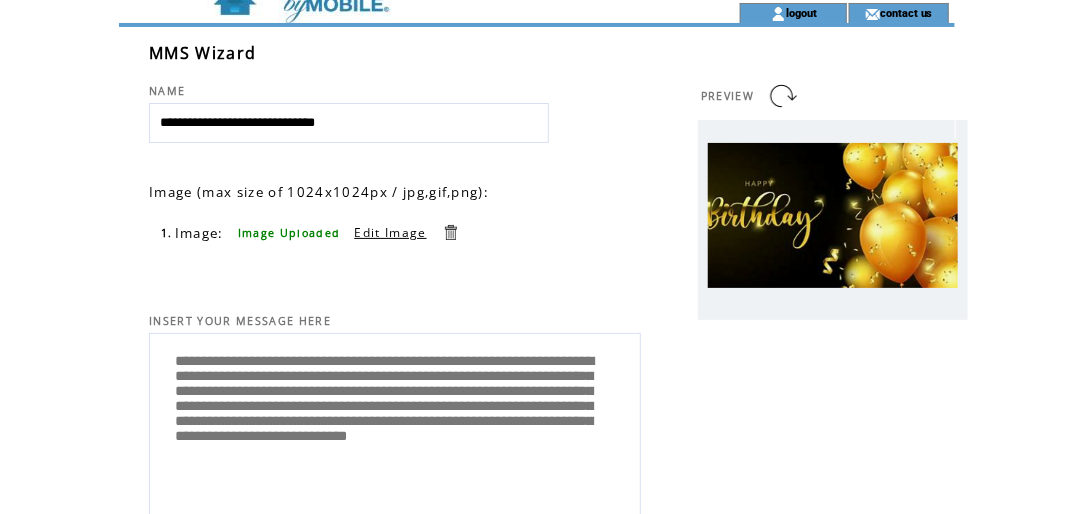 drag, startPoint x: 276, startPoint y: 465, endPoint x: 306, endPoint y: 468, distance: 30.149628 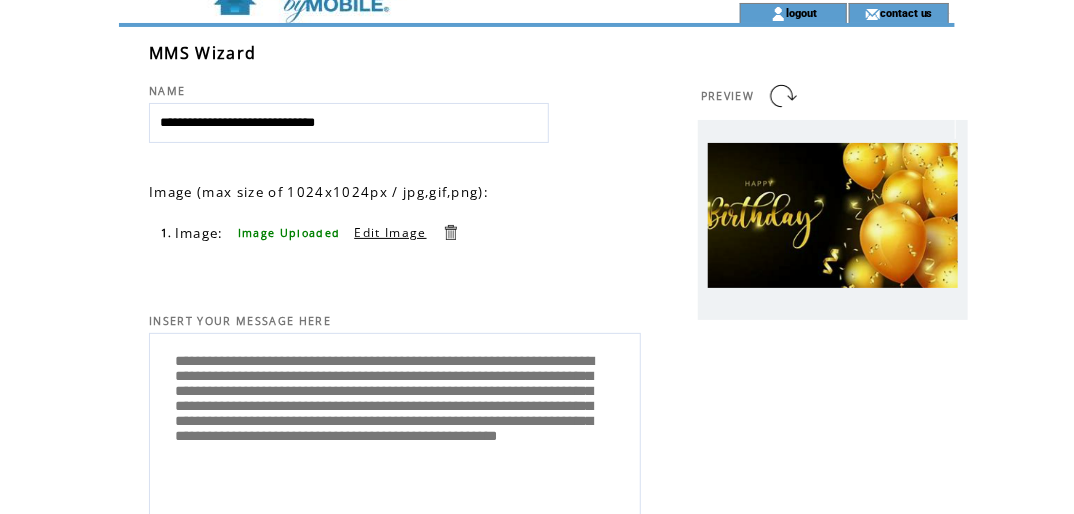 click on "**********" at bounding box center [395, 424] 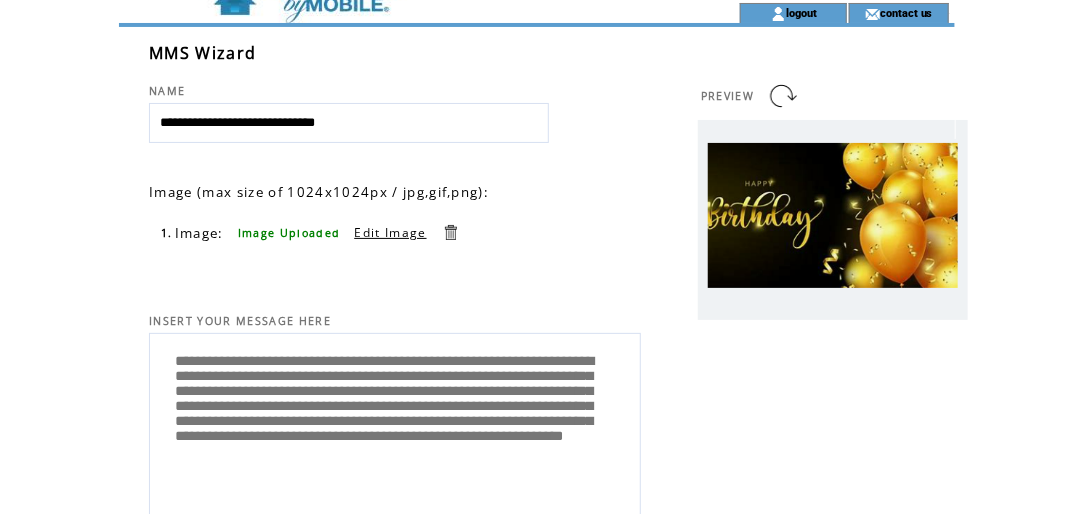 click on "**********" at bounding box center [395, 424] 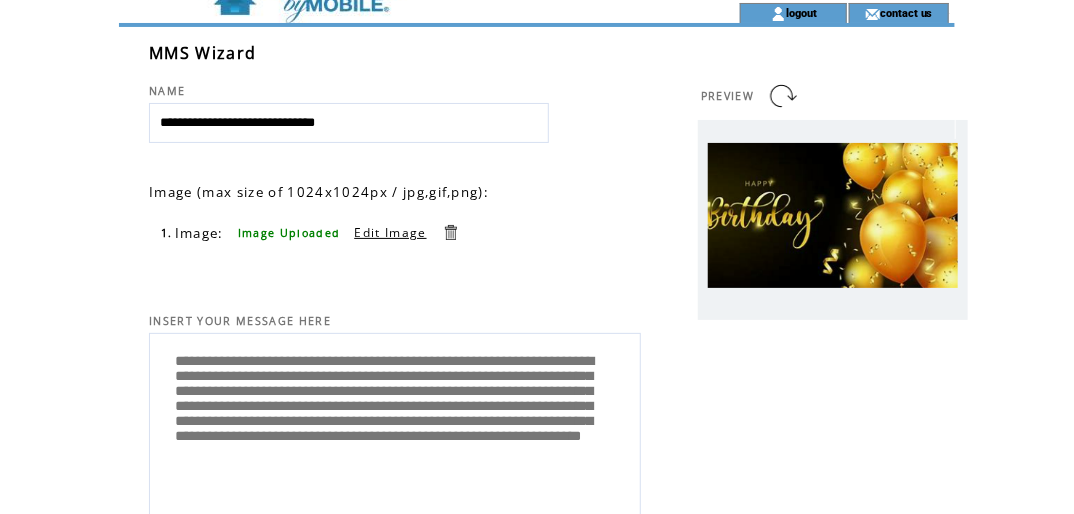 scroll, scrollTop: 32, scrollLeft: 0, axis: vertical 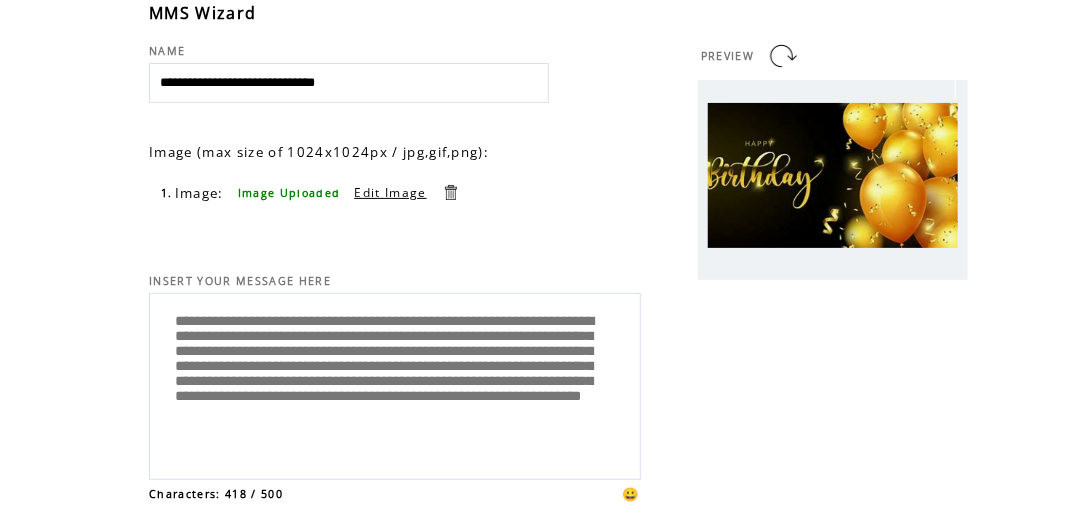 drag, startPoint x: 404, startPoint y: 484, endPoint x: 512, endPoint y: 430, distance: 120.74767 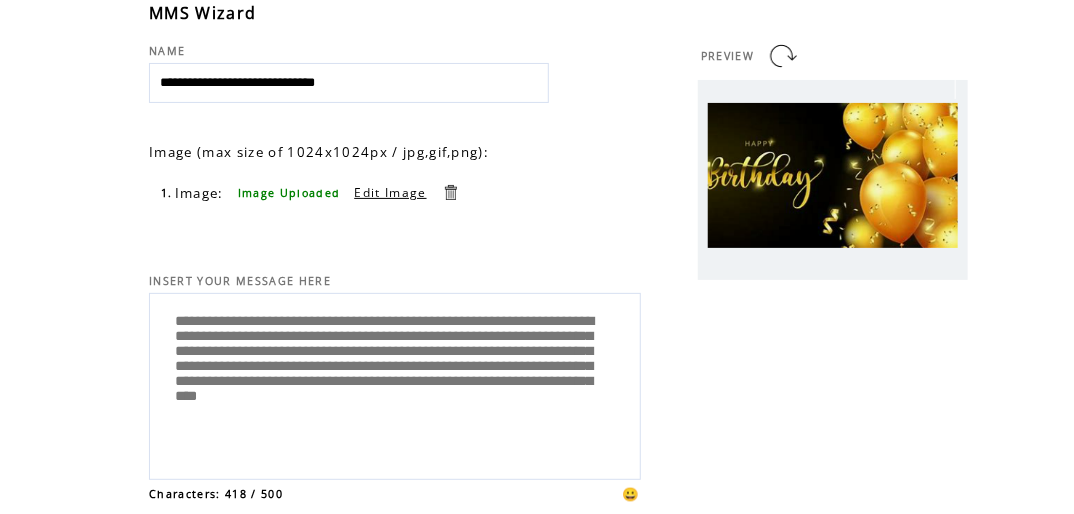 scroll, scrollTop: 0, scrollLeft: 0, axis: both 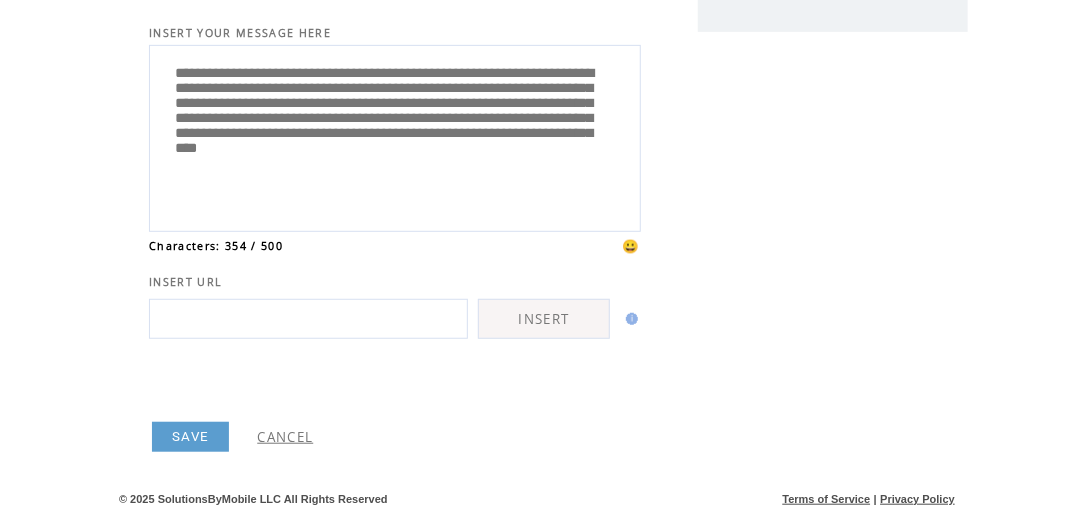 type on "**********" 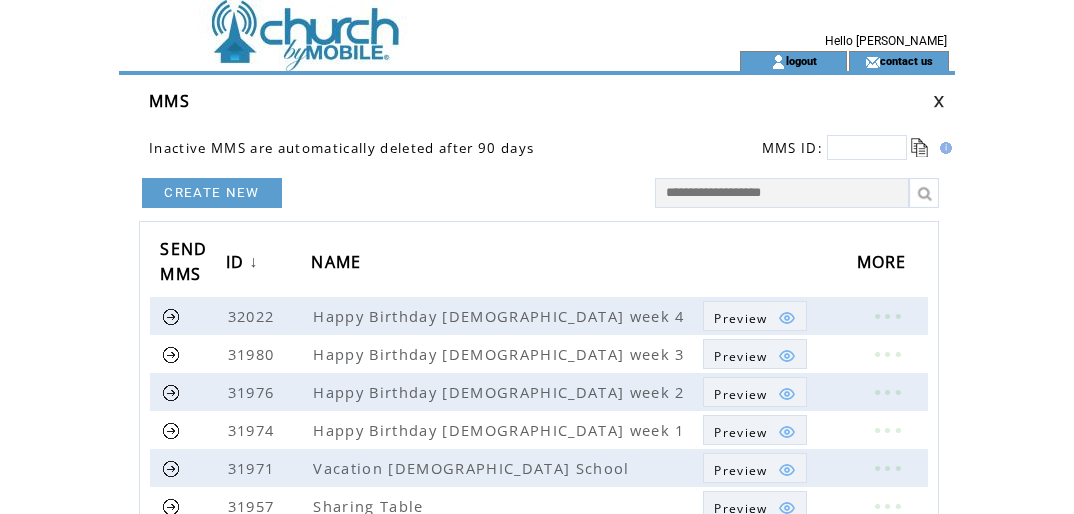 scroll, scrollTop: 0, scrollLeft: 0, axis: both 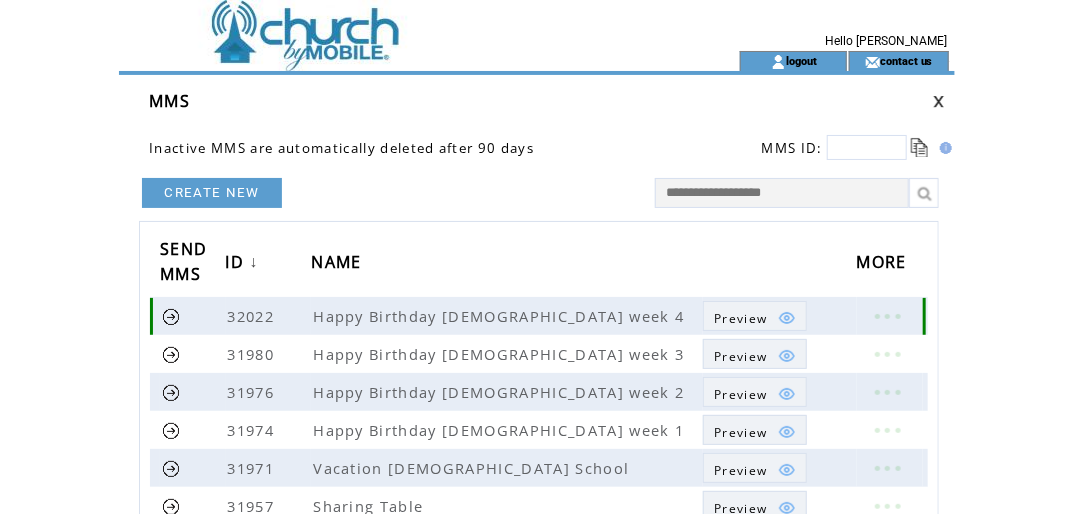 click at bounding box center (171, 316) 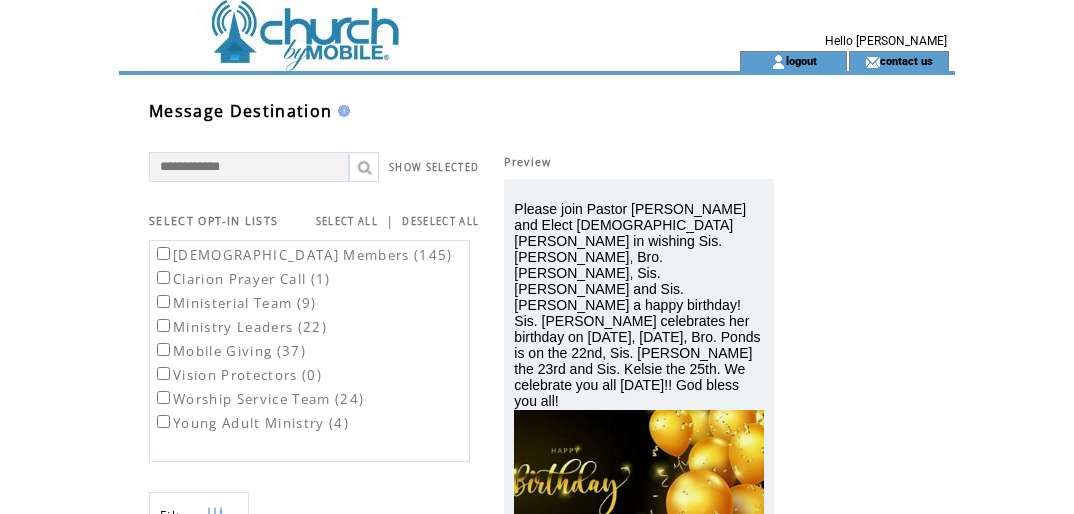 scroll, scrollTop: 0, scrollLeft: 0, axis: both 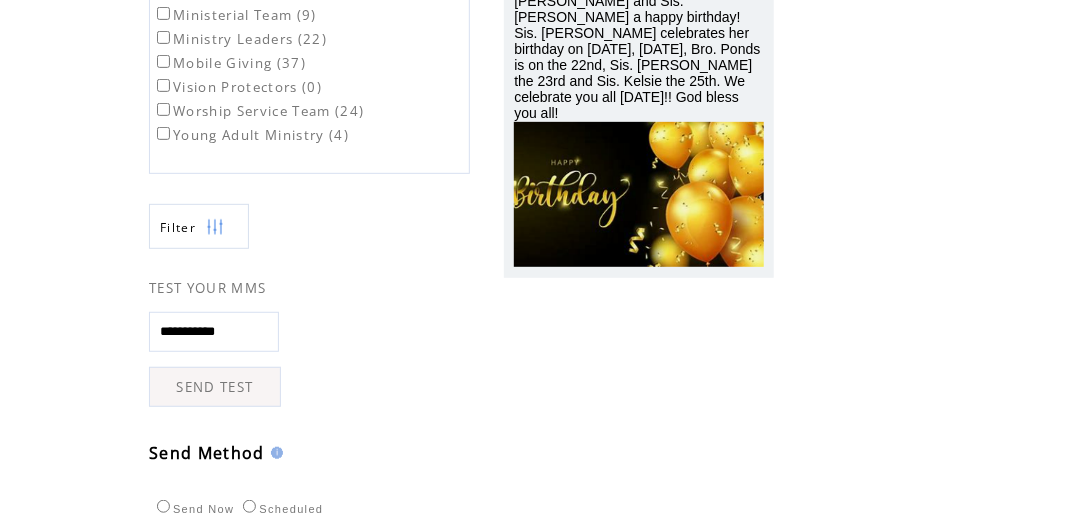 click on "SEND TEST" at bounding box center [215, 387] 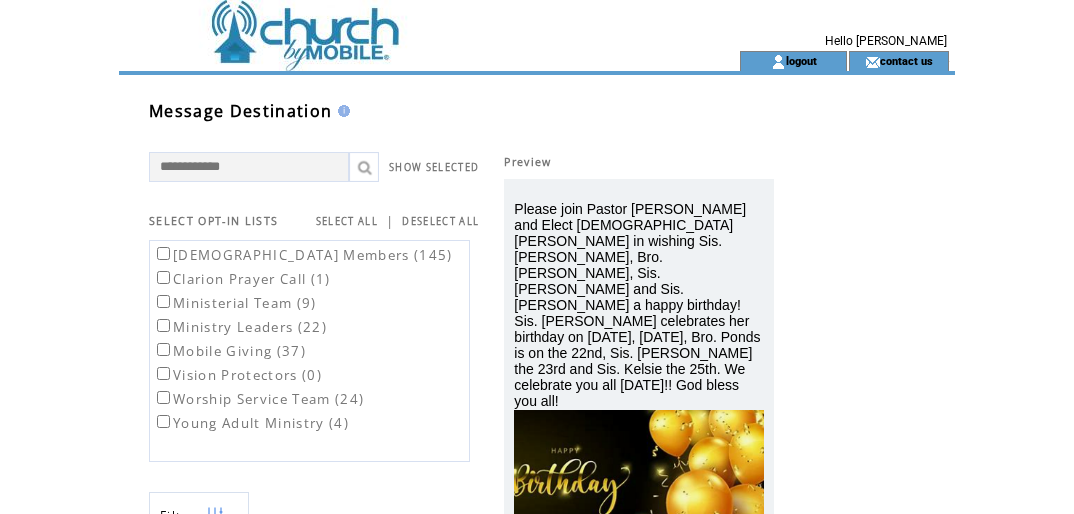 scroll, scrollTop: 0, scrollLeft: 0, axis: both 